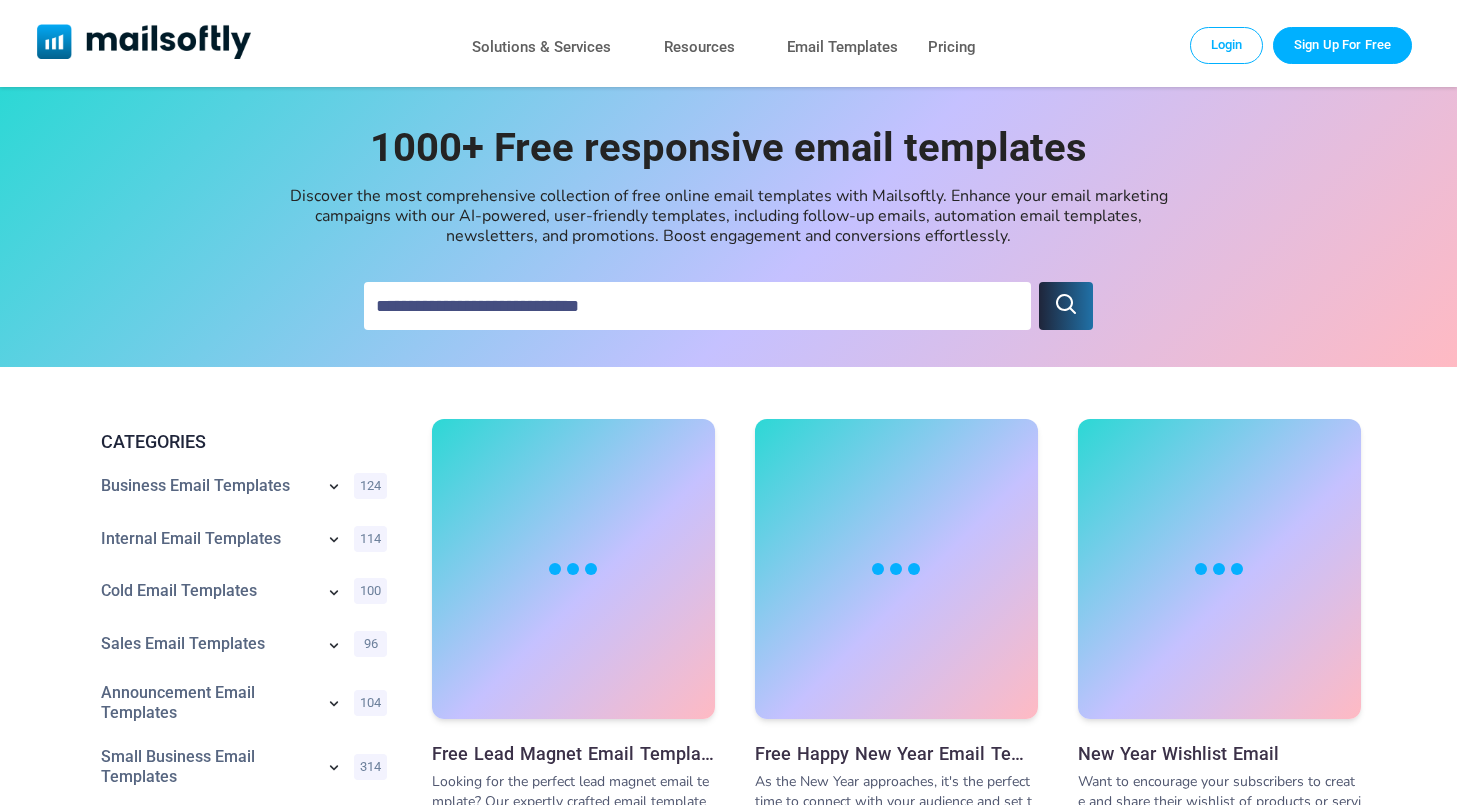 scroll, scrollTop: 0, scrollLeft: 0, axis: both 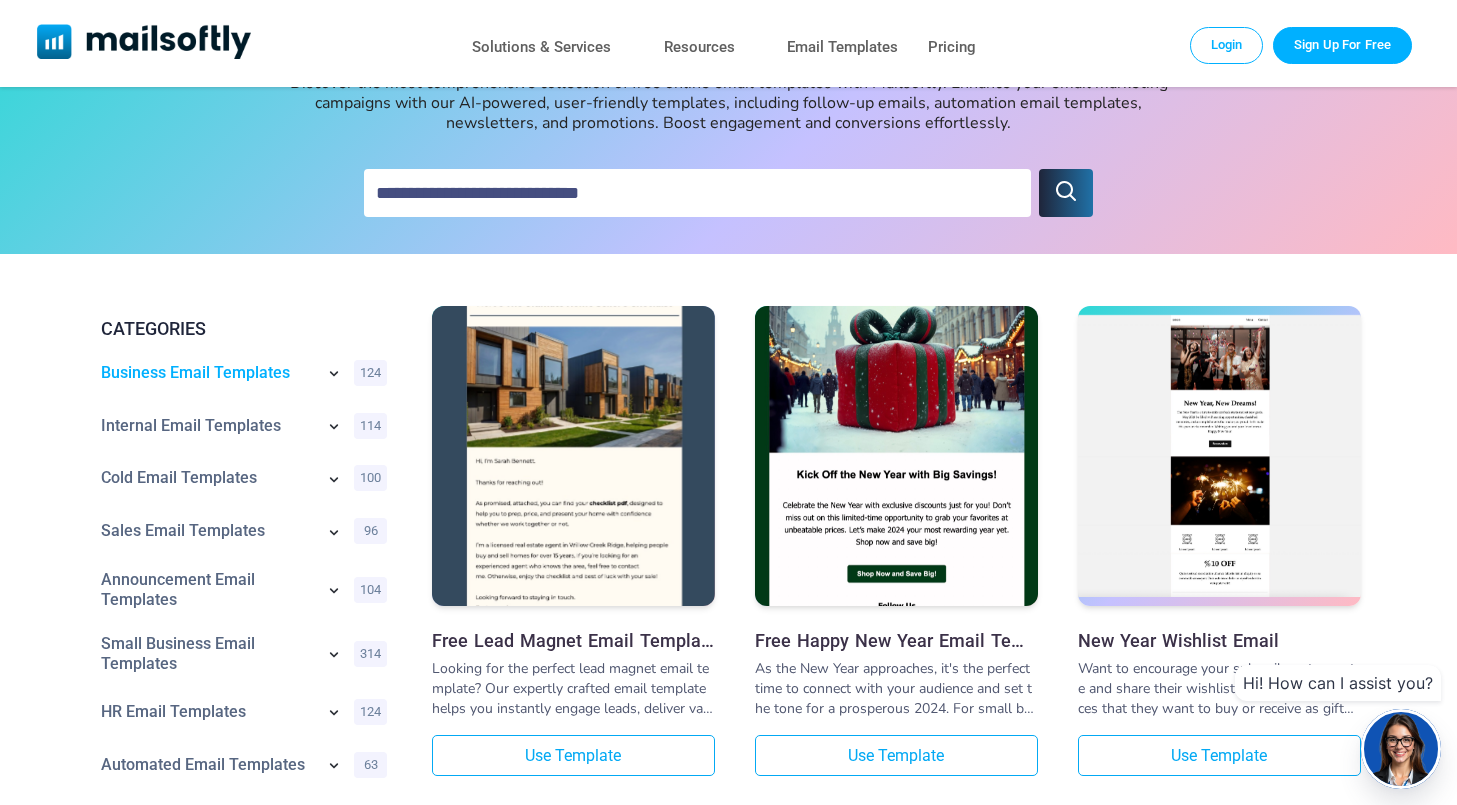 click on "Business Email Templates" at bounding box center (207, 373) 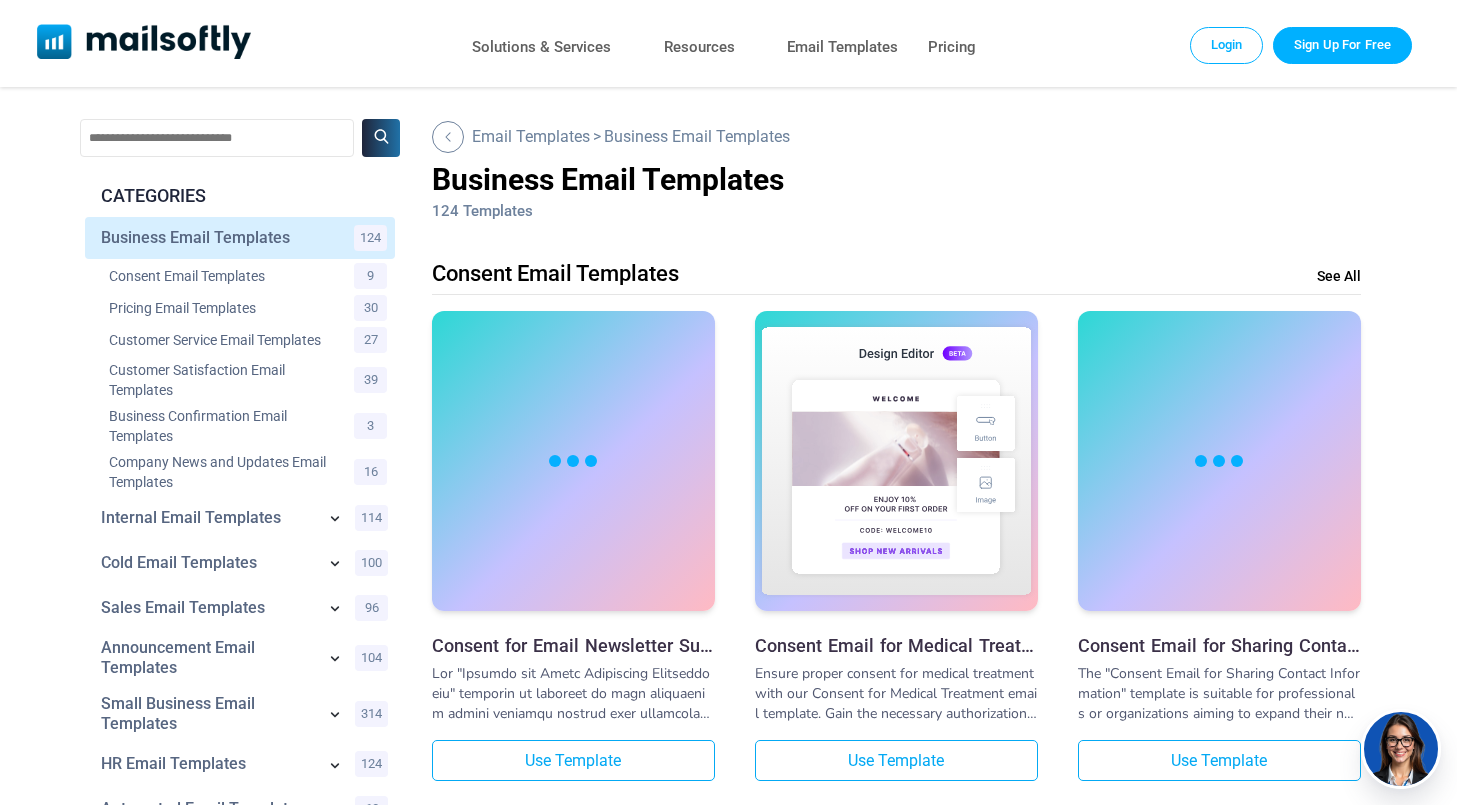 scroll, scrollTop: 0, scrollLeft: 0, axis: both 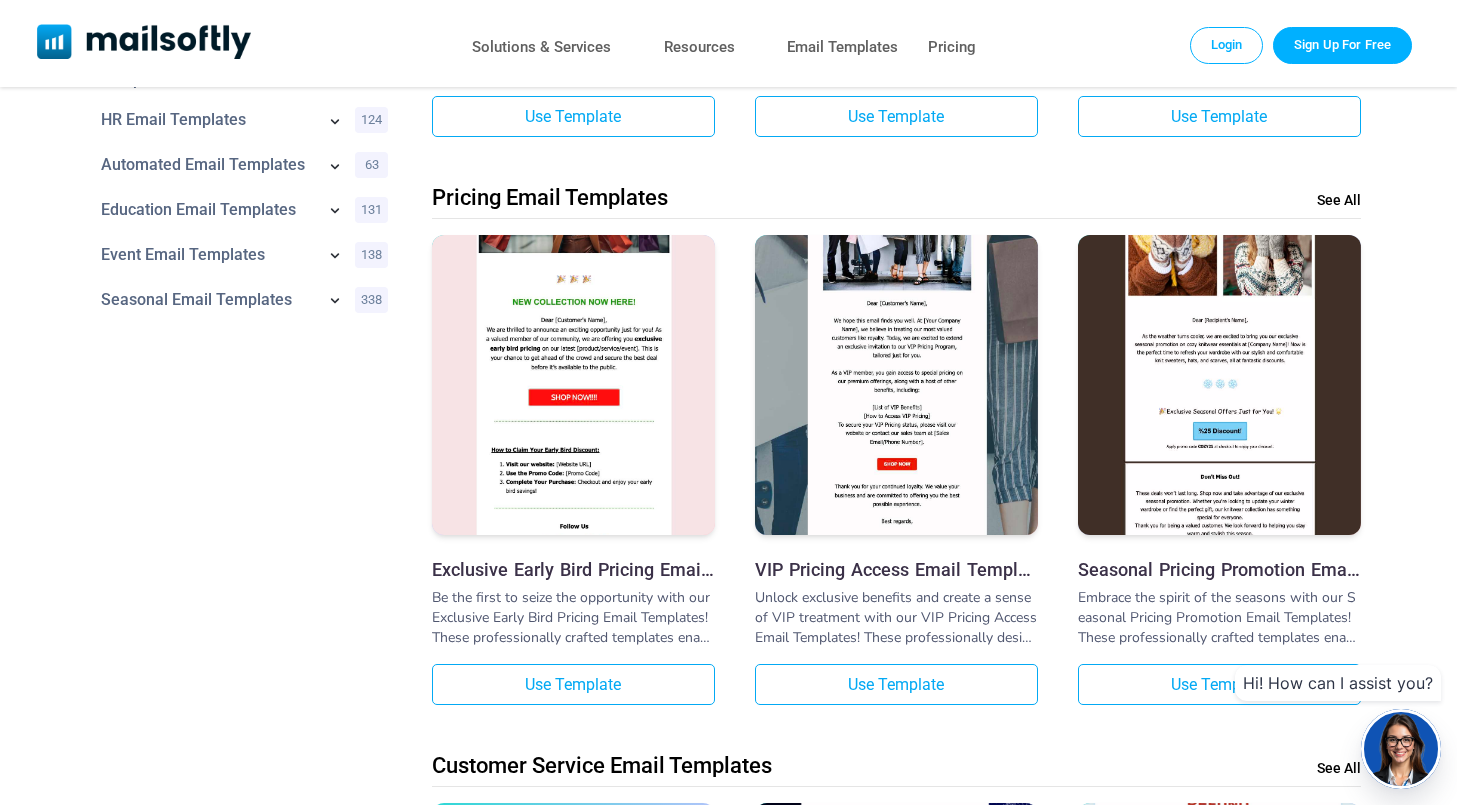 click at bounding box center [573, 333] 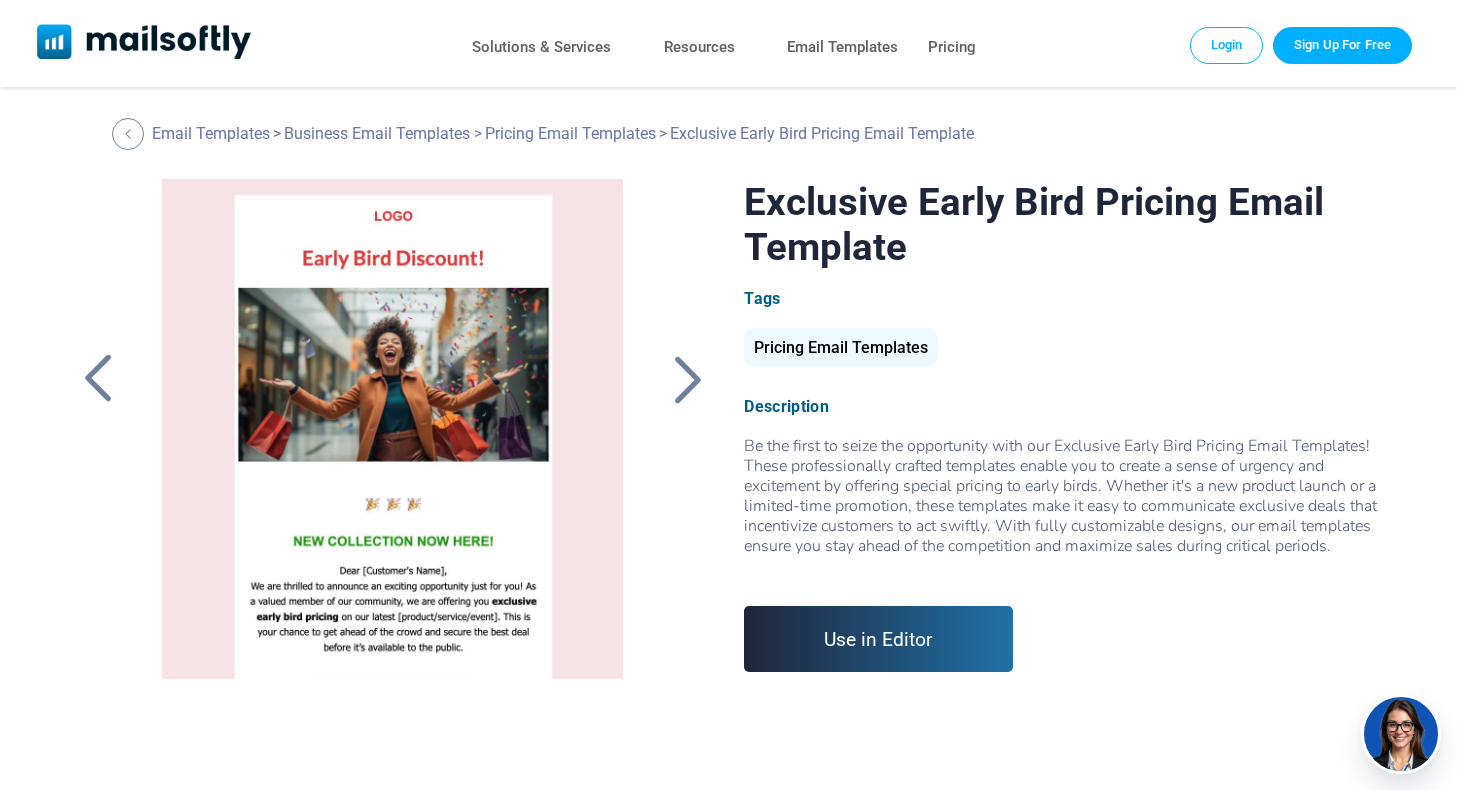scroll, scrollTop: 0, scrollLeft: 0, axis: both 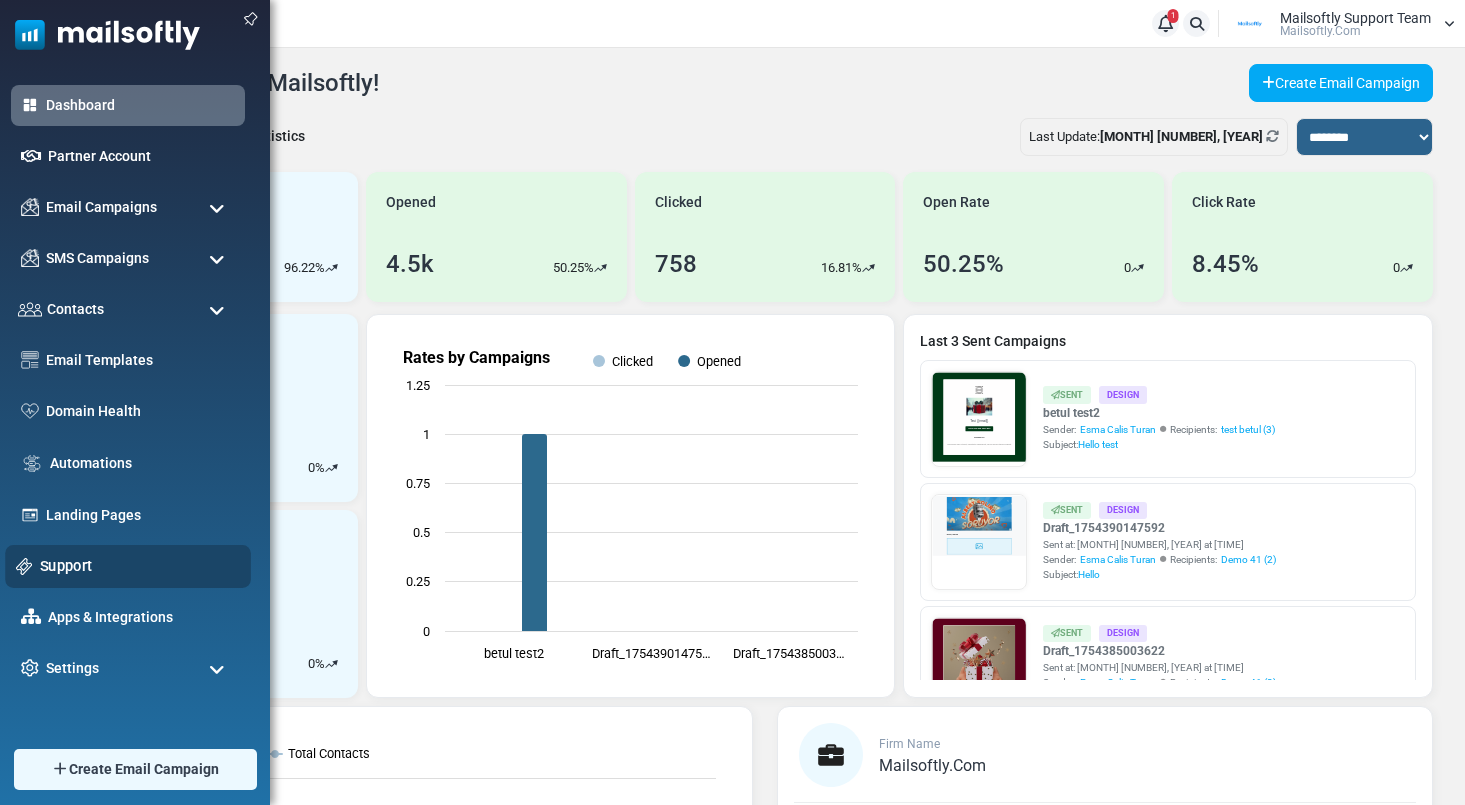 click on "Support" at bounding box center (140, 566) 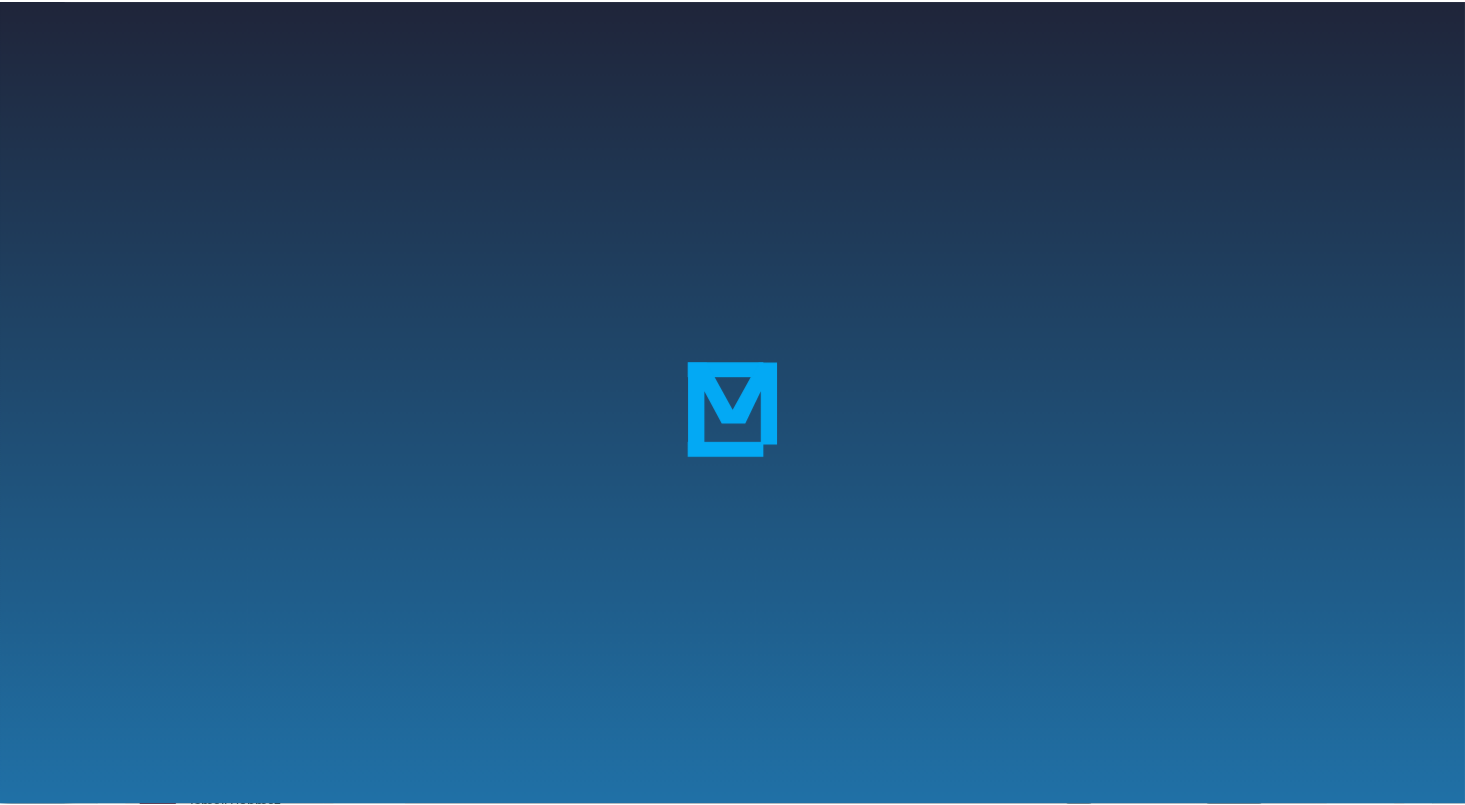 scroll, scrollTop: 0, scrollLeft: 0, axis: both 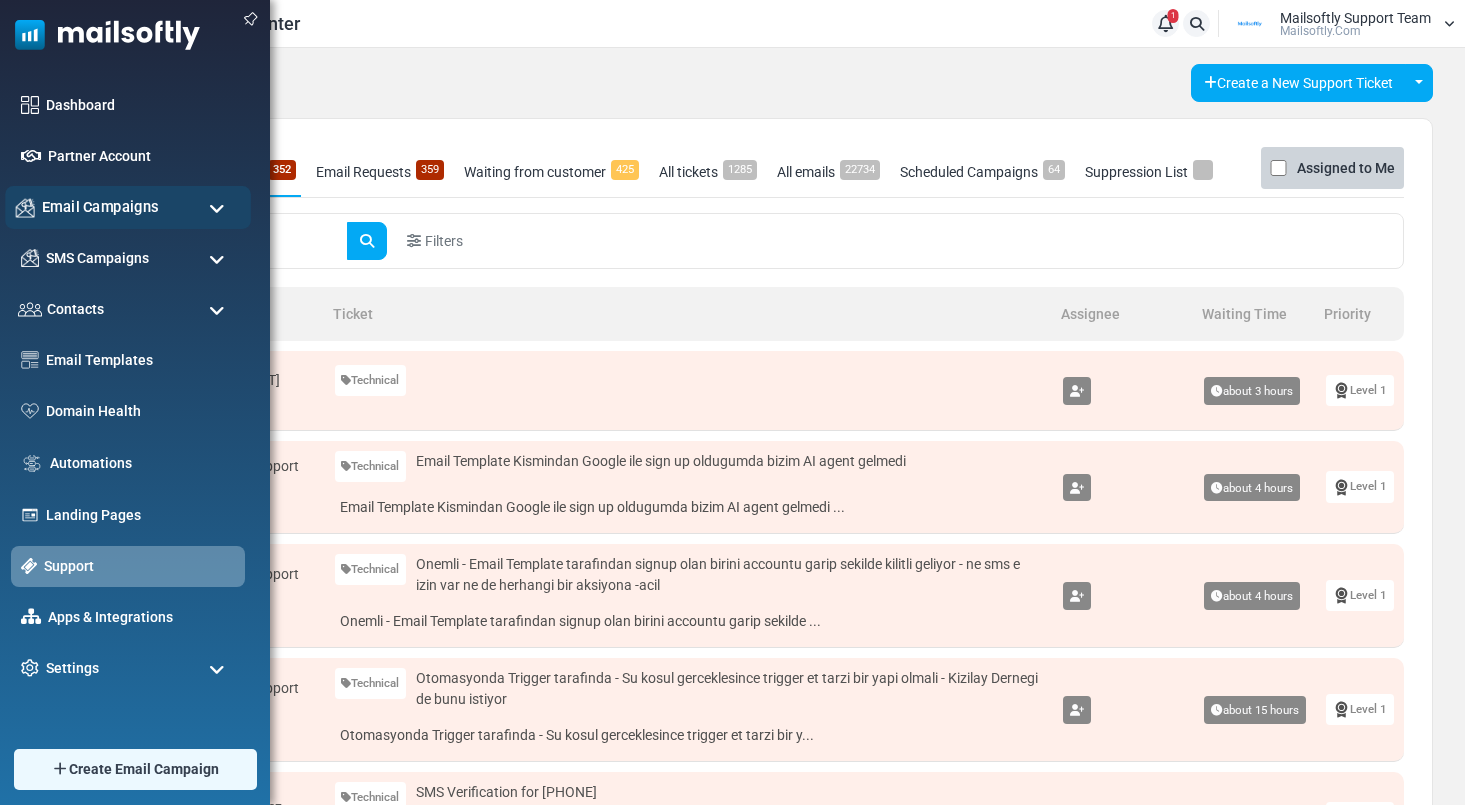 click on "Email Campaigns" at bounding box center (100, 207) 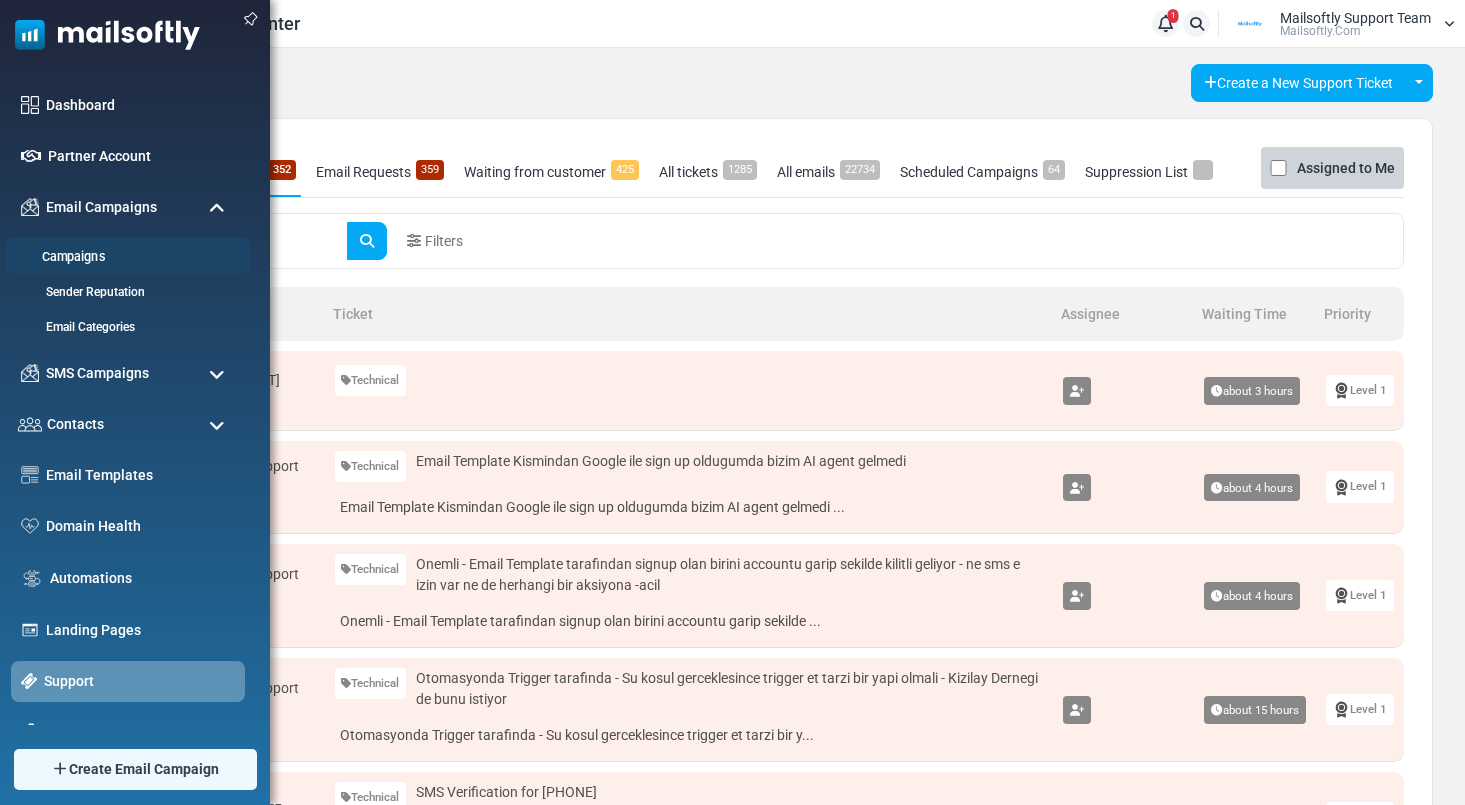 click on "Campaigns" at bounding box center [125, 257] 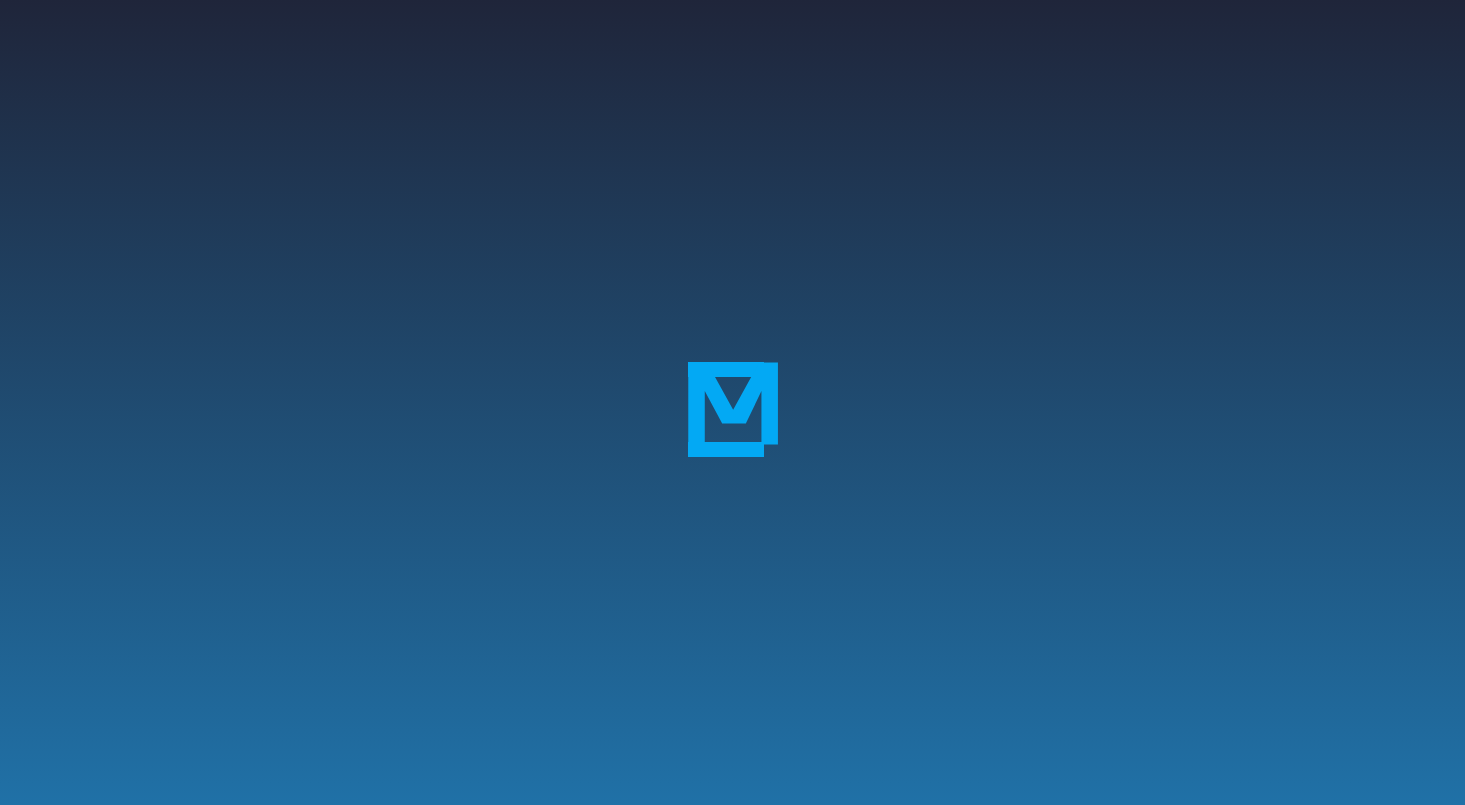 scroll, scrollTop: 0, scrollLeft: 0, axis: both 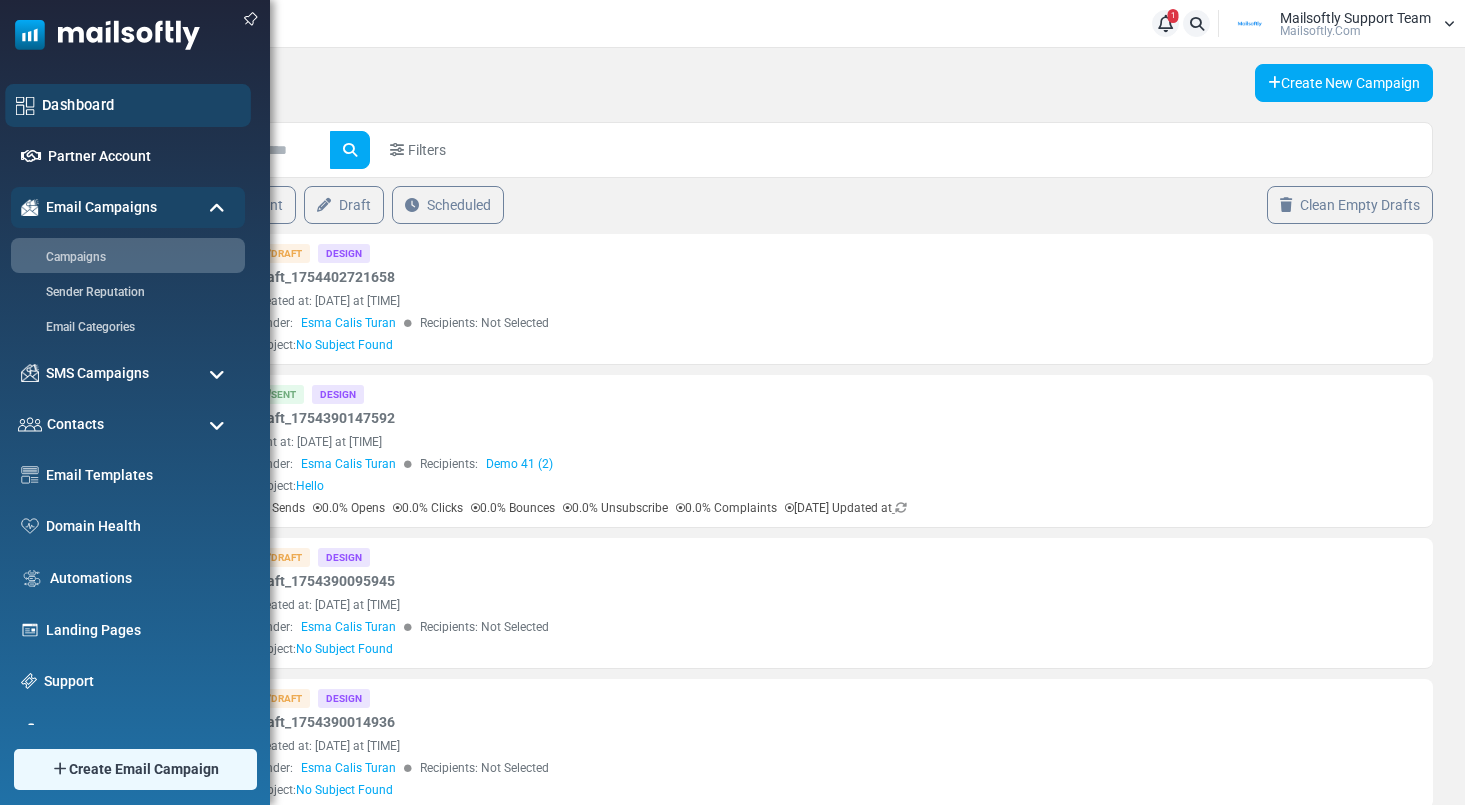 click on "Dashboard" at bounding box center [141, 105] 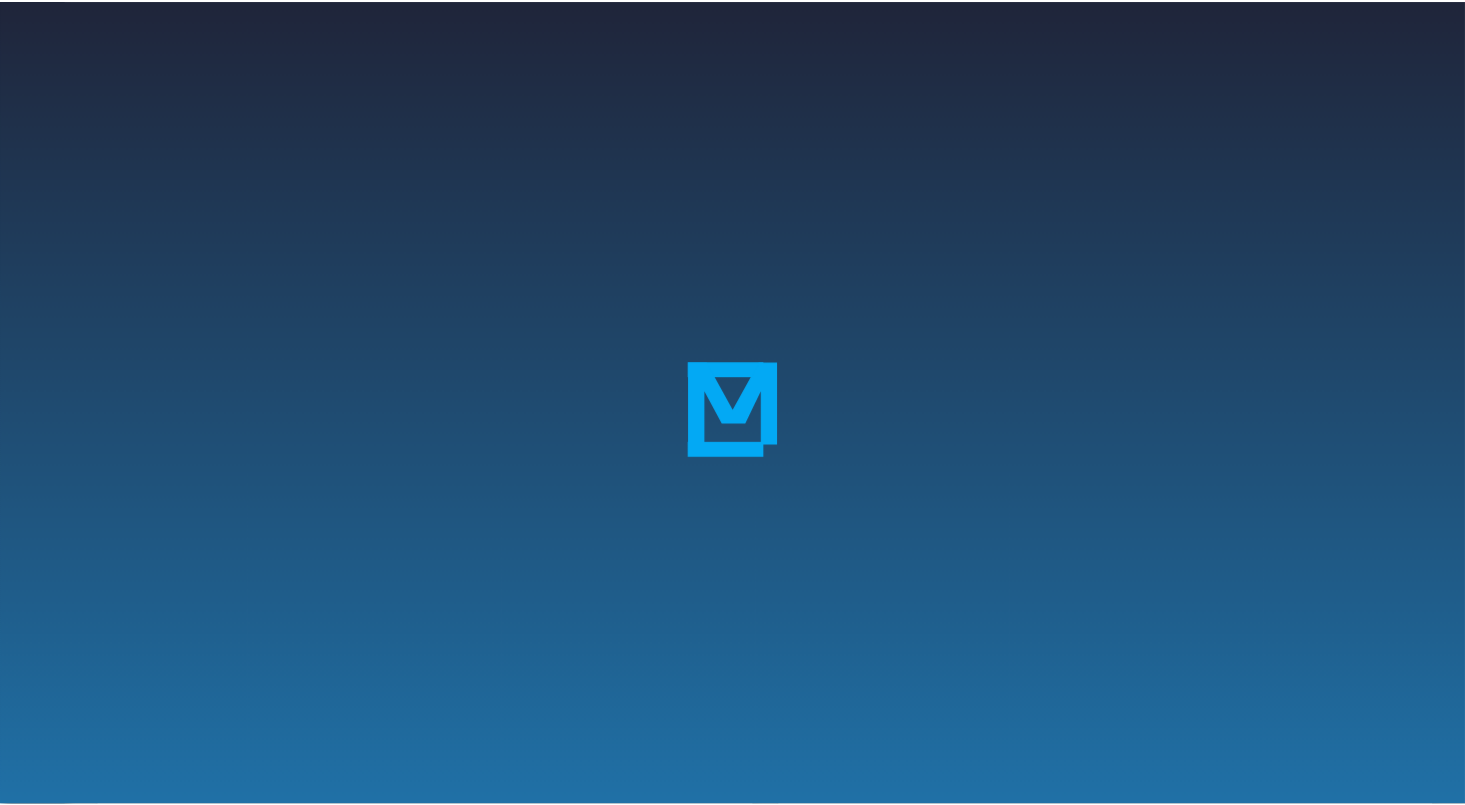 scroll, scrollTop: 0, scrollLeft: 0, axis: both 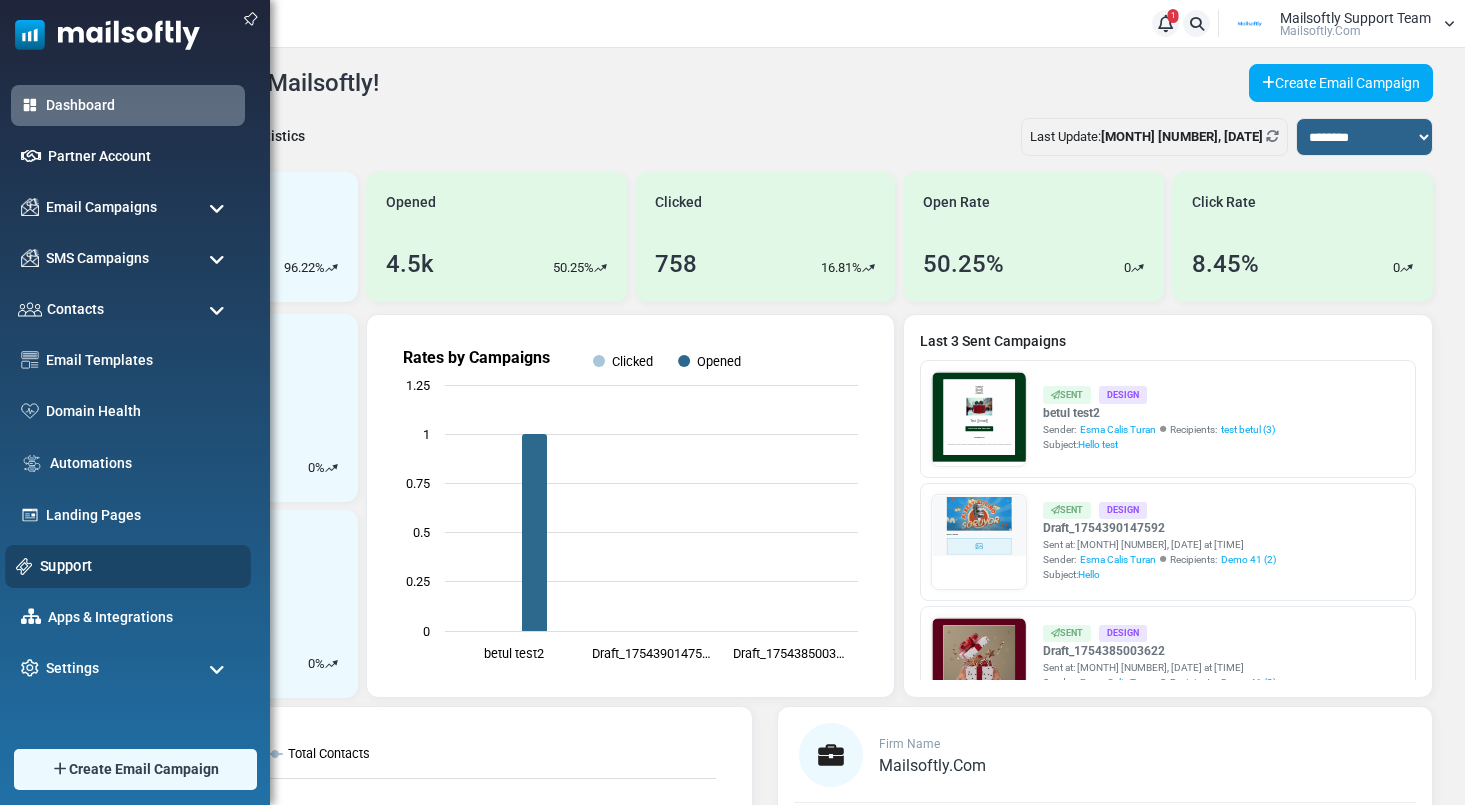 click on "Support" at bounding box center (140, 566) 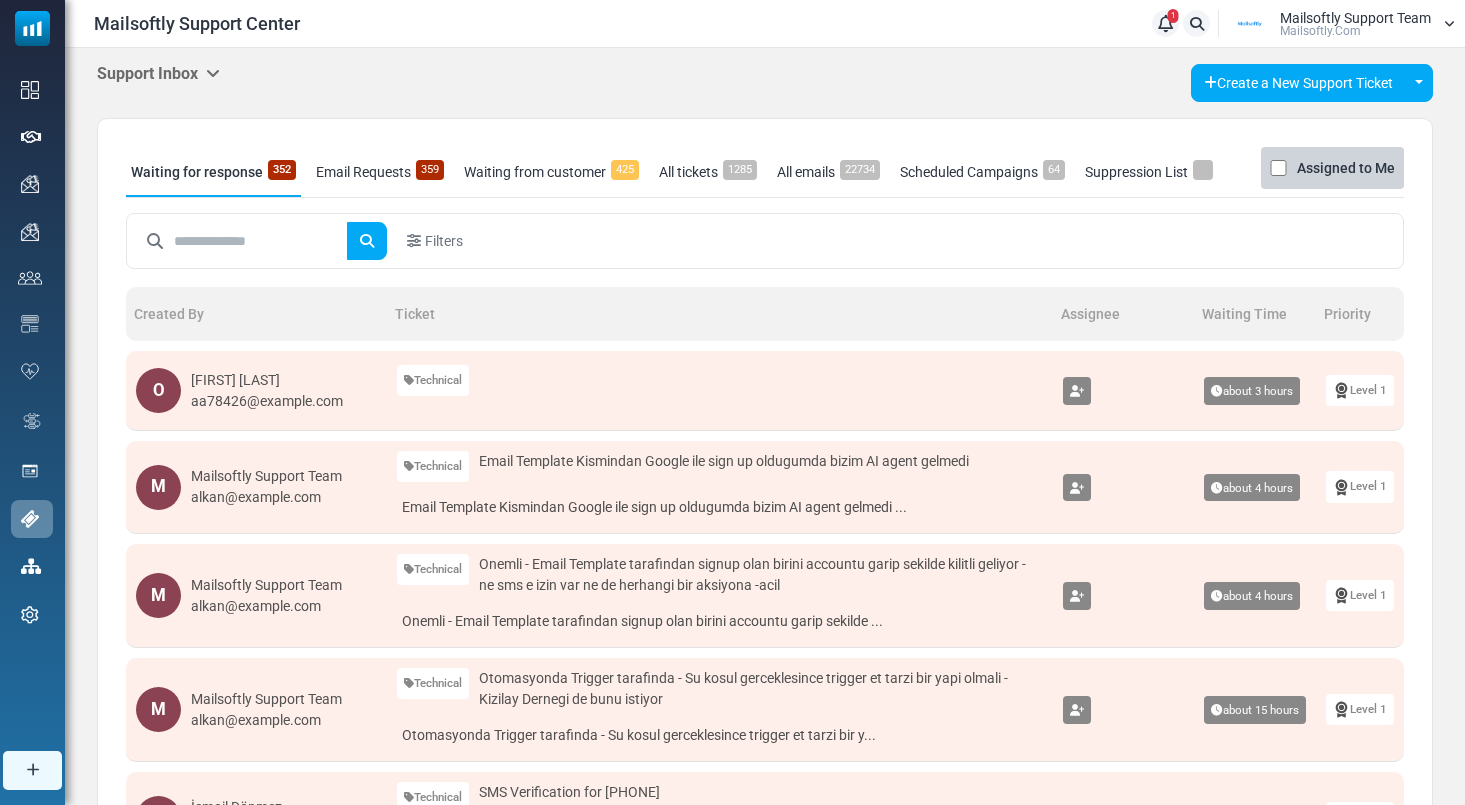 scroll, scrollTop: 0, scrollLeft: 0, axis: both 